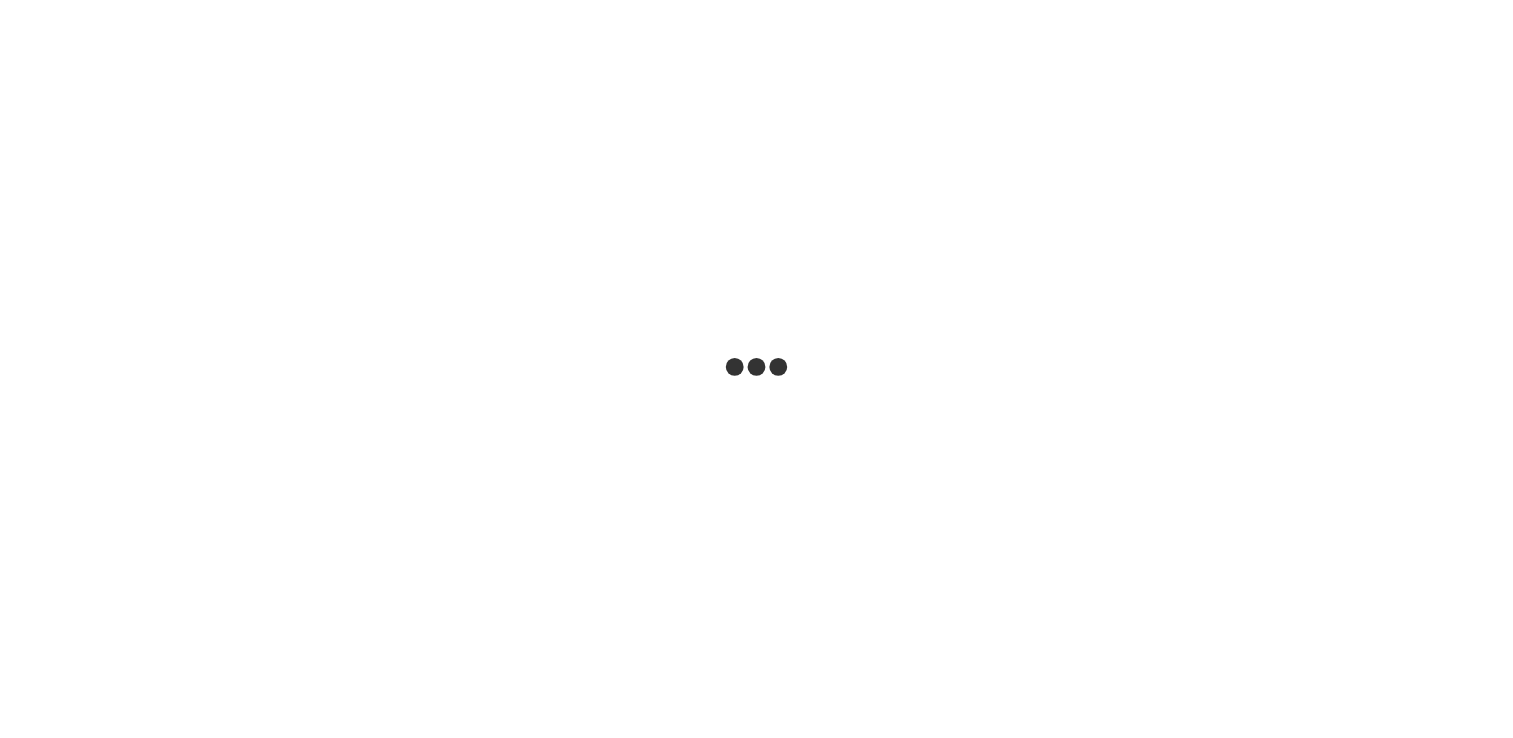 scroll, scrollTop: 0, scrollLeft: 0, axis: both 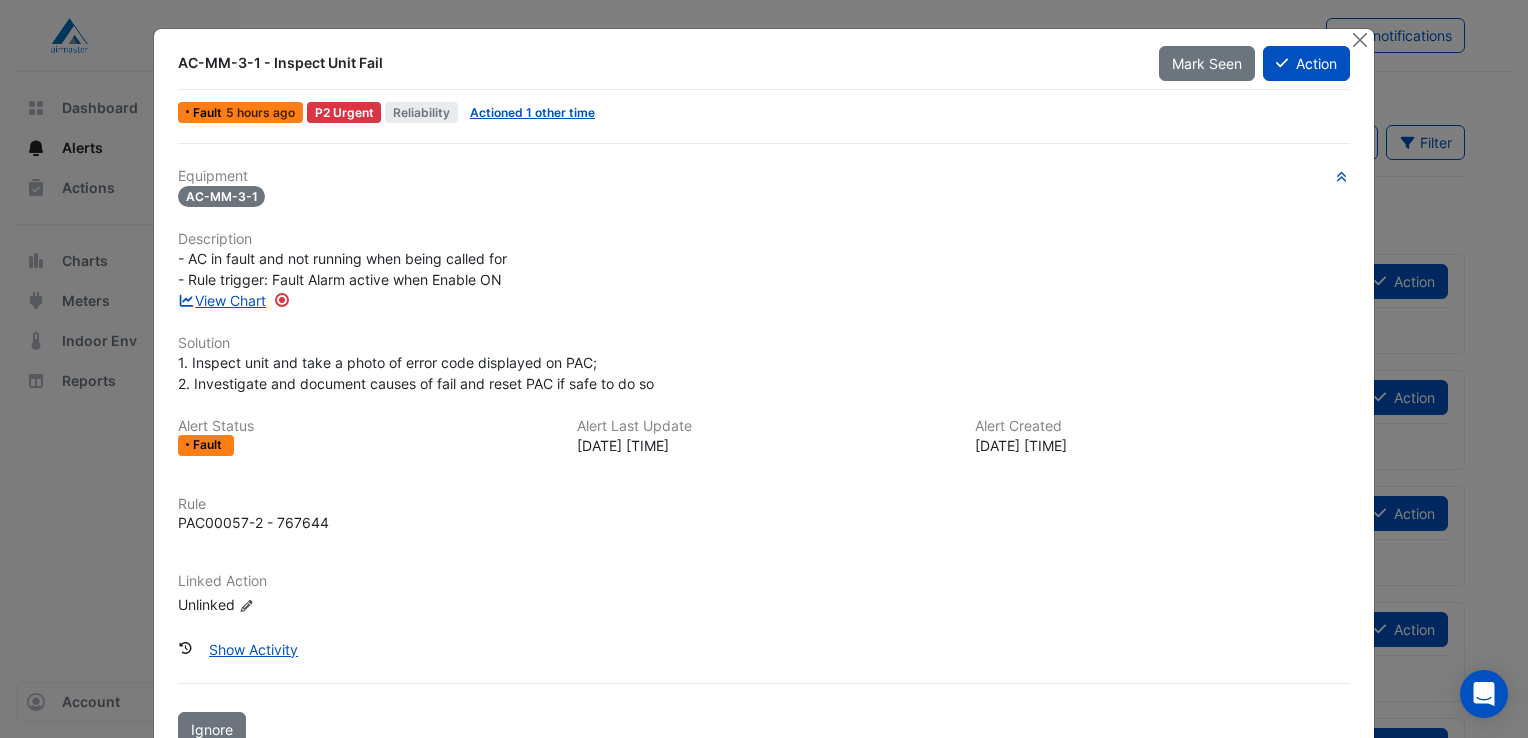type 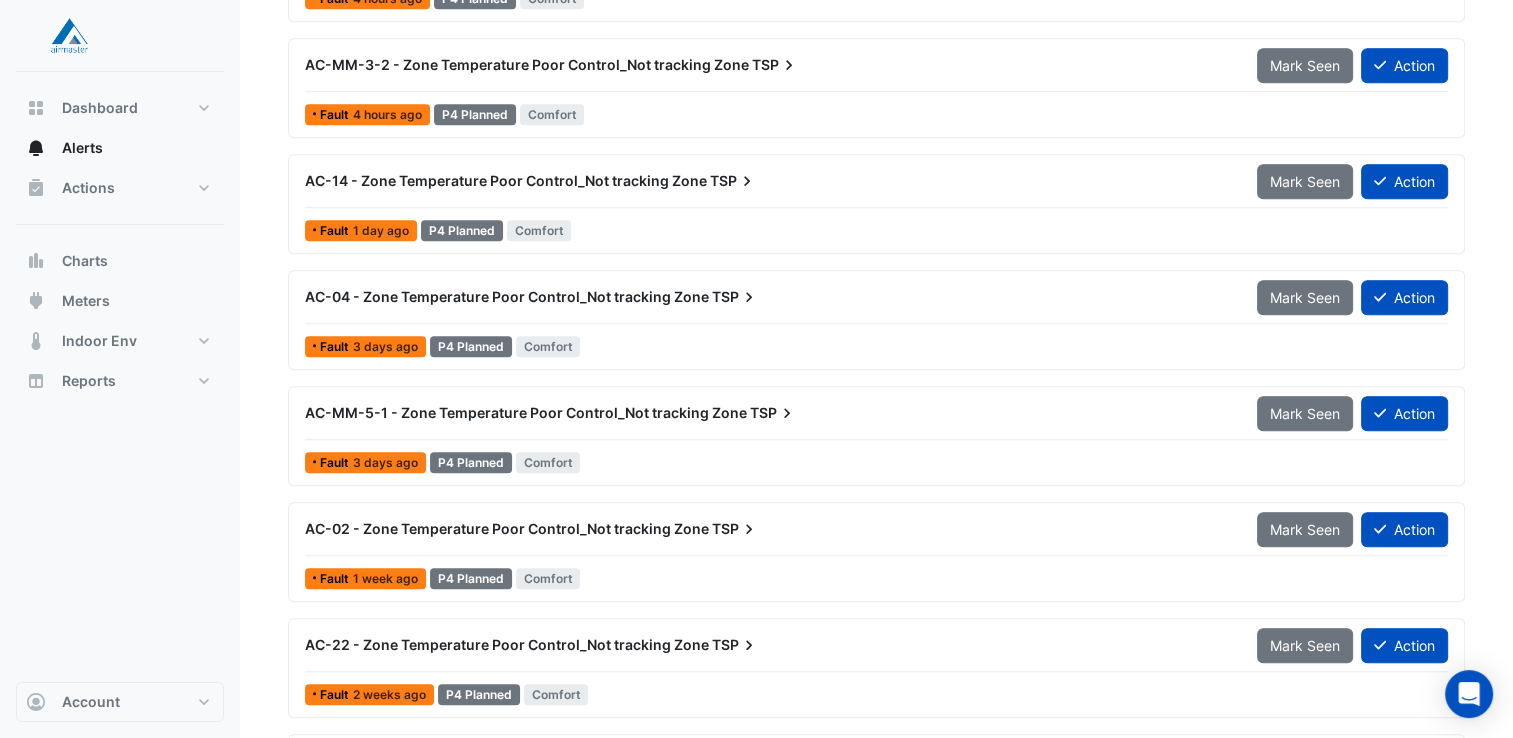 scroll, scrollTop: 1588, scrollLeft: 0, axis: vertical 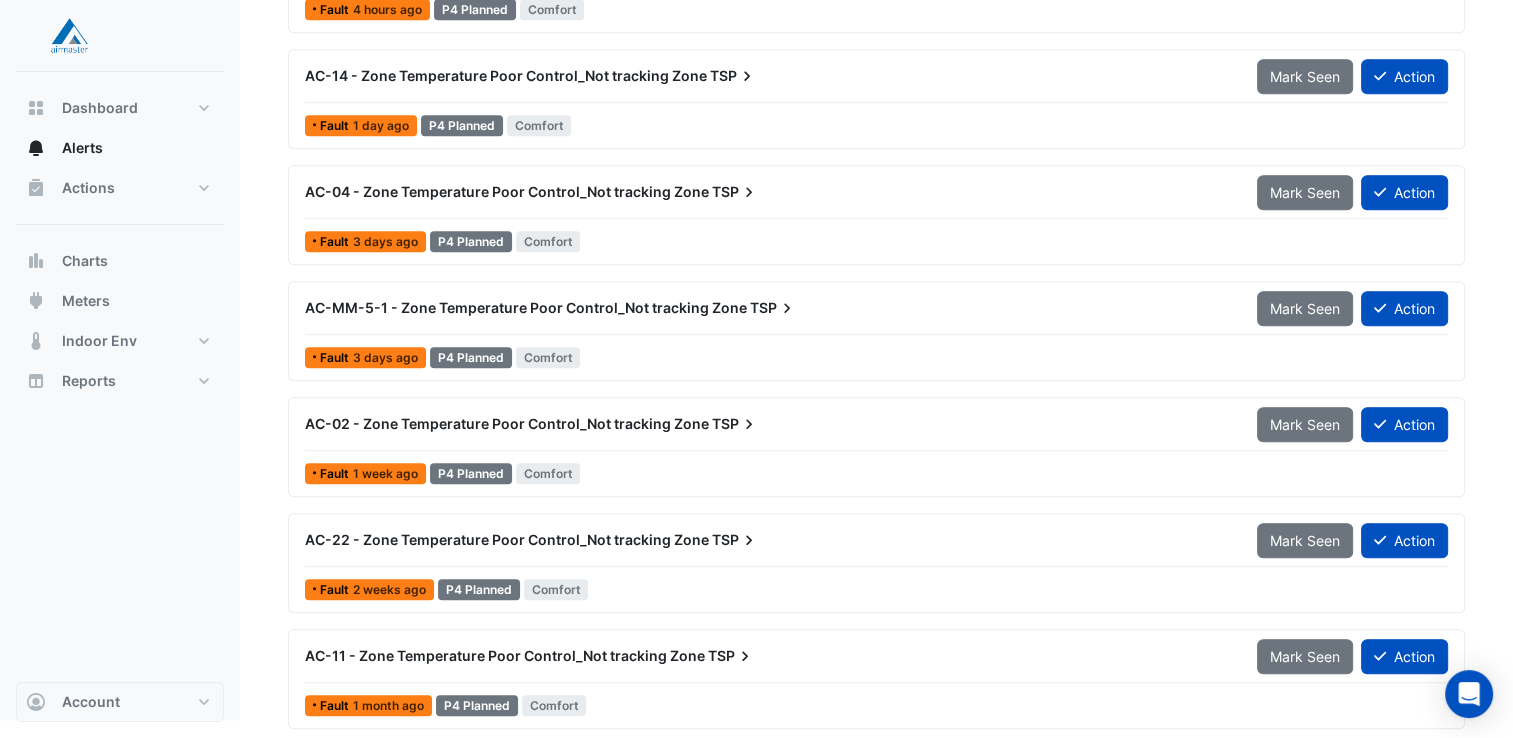click on "AC-11 - Zone Temperature Poor Control_Not tracking Zone
TSP" at bounding box center (769, 656) 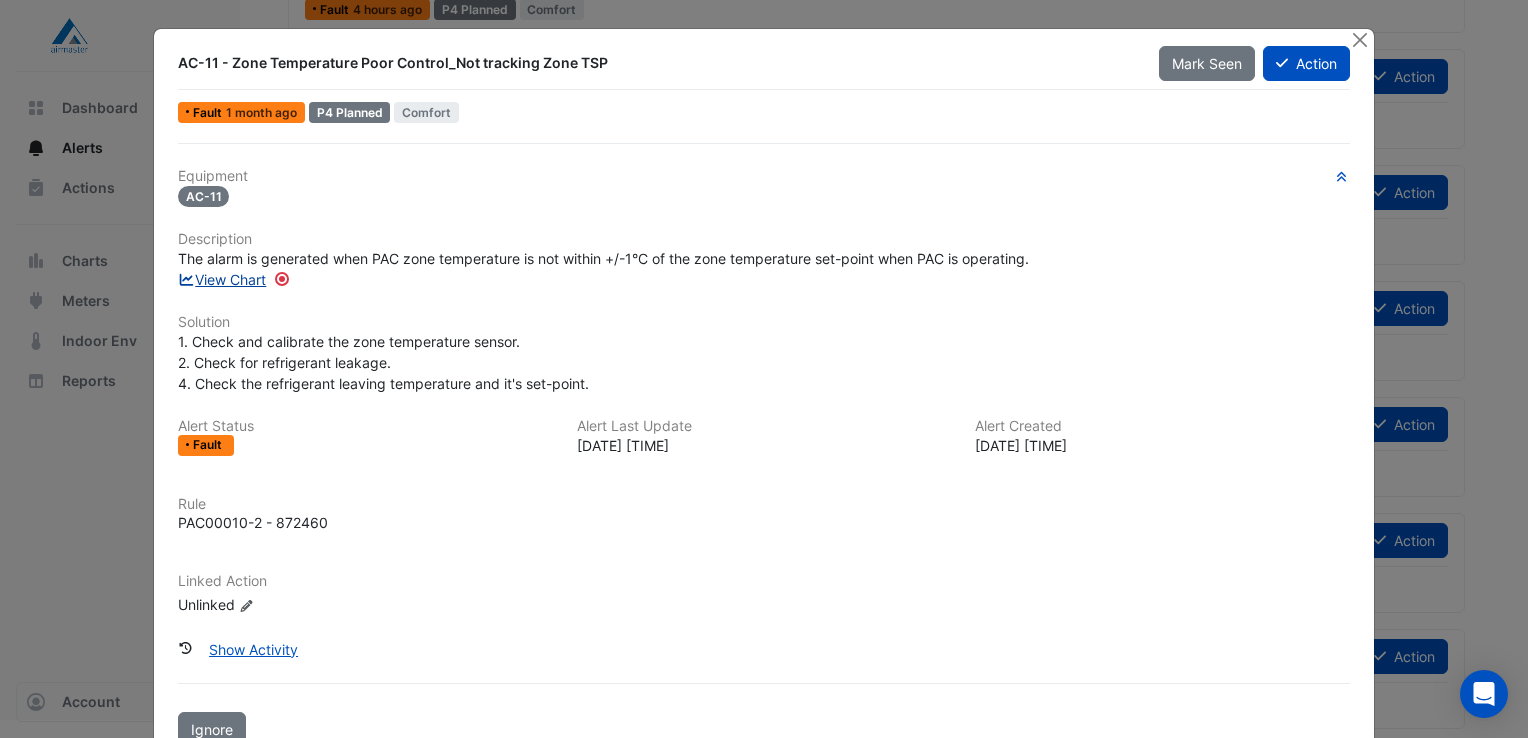click on "View Chart" 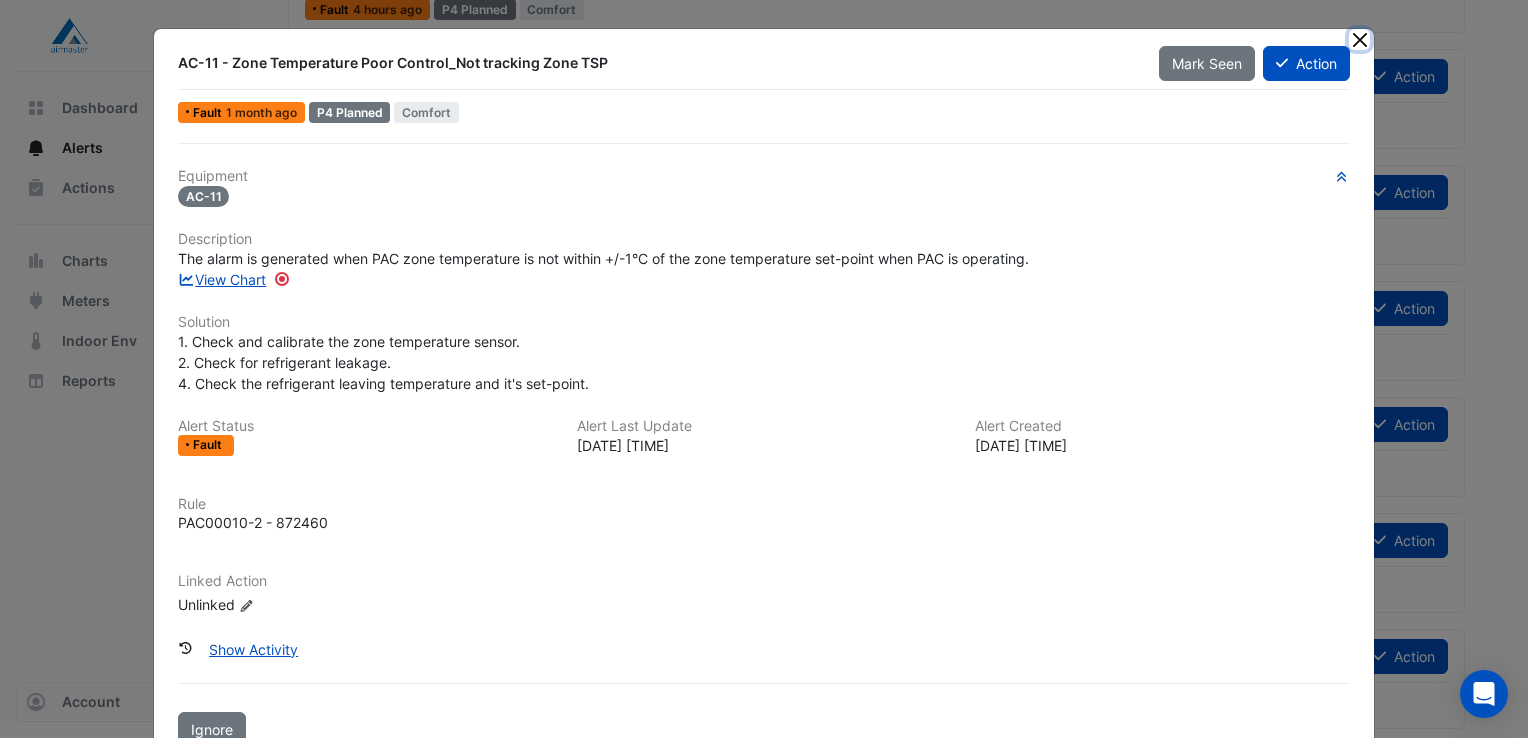click 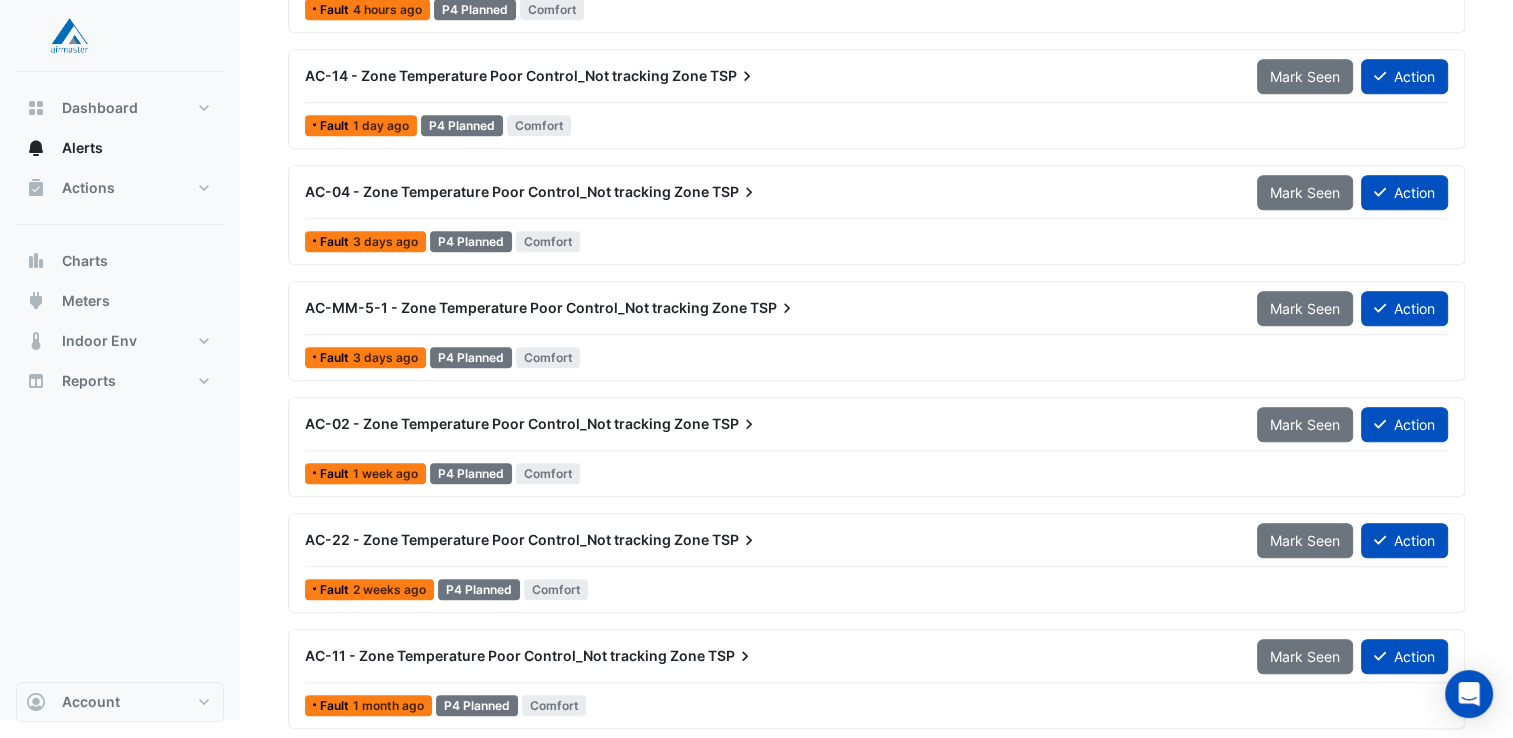 click on "AC-22 - Zone Temperature Poor Control_Not tracking Zone
TSP" at bounding box center [769, 540] 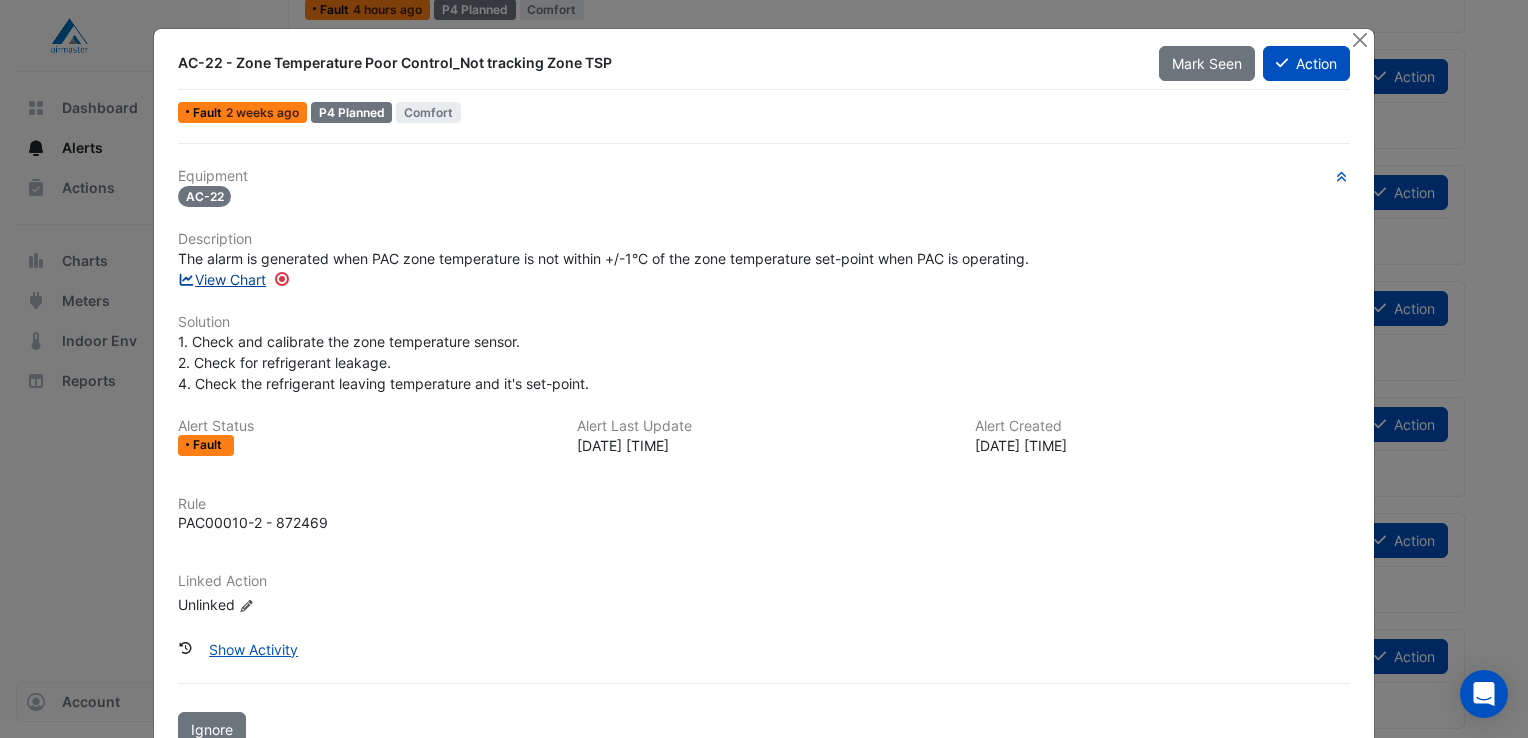 click on "View Chart" 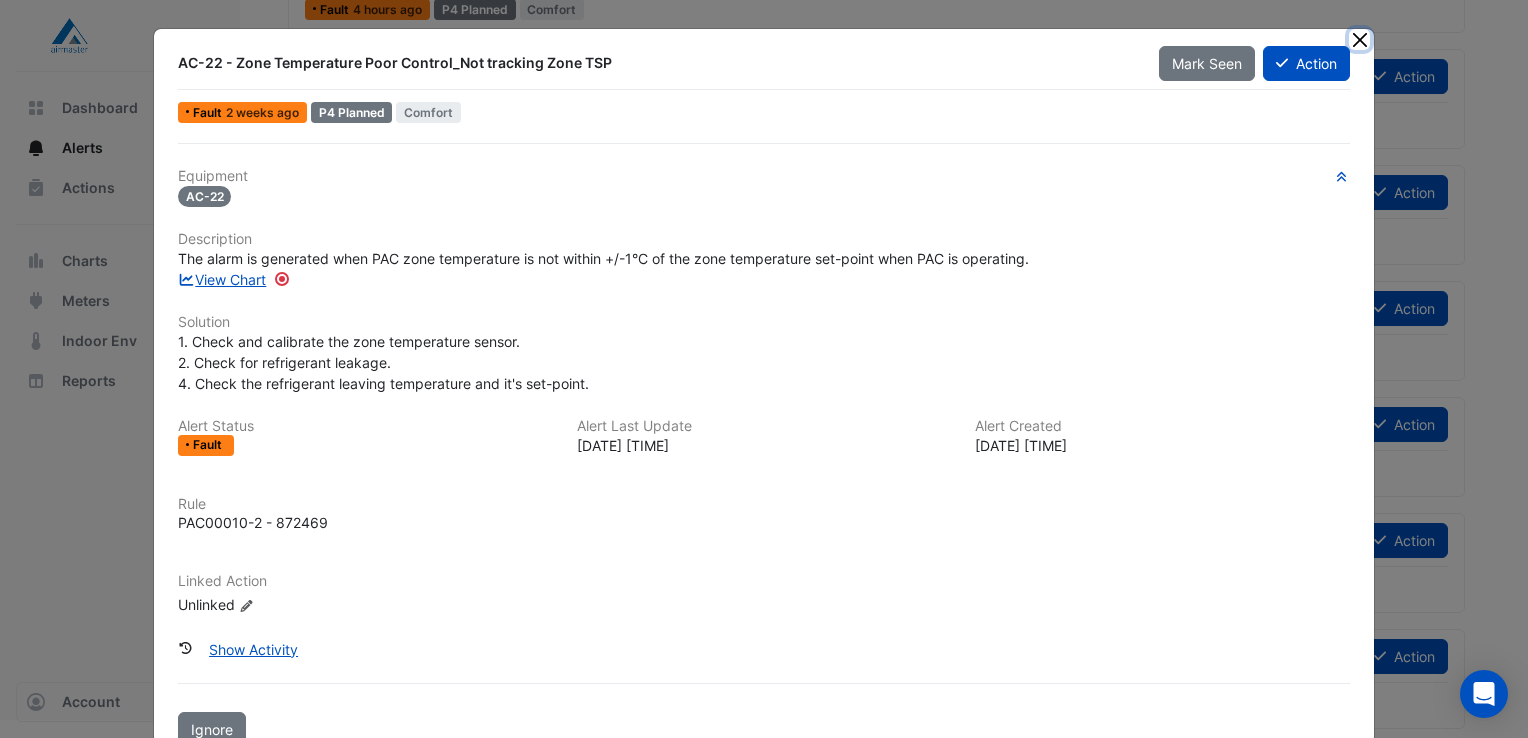 click 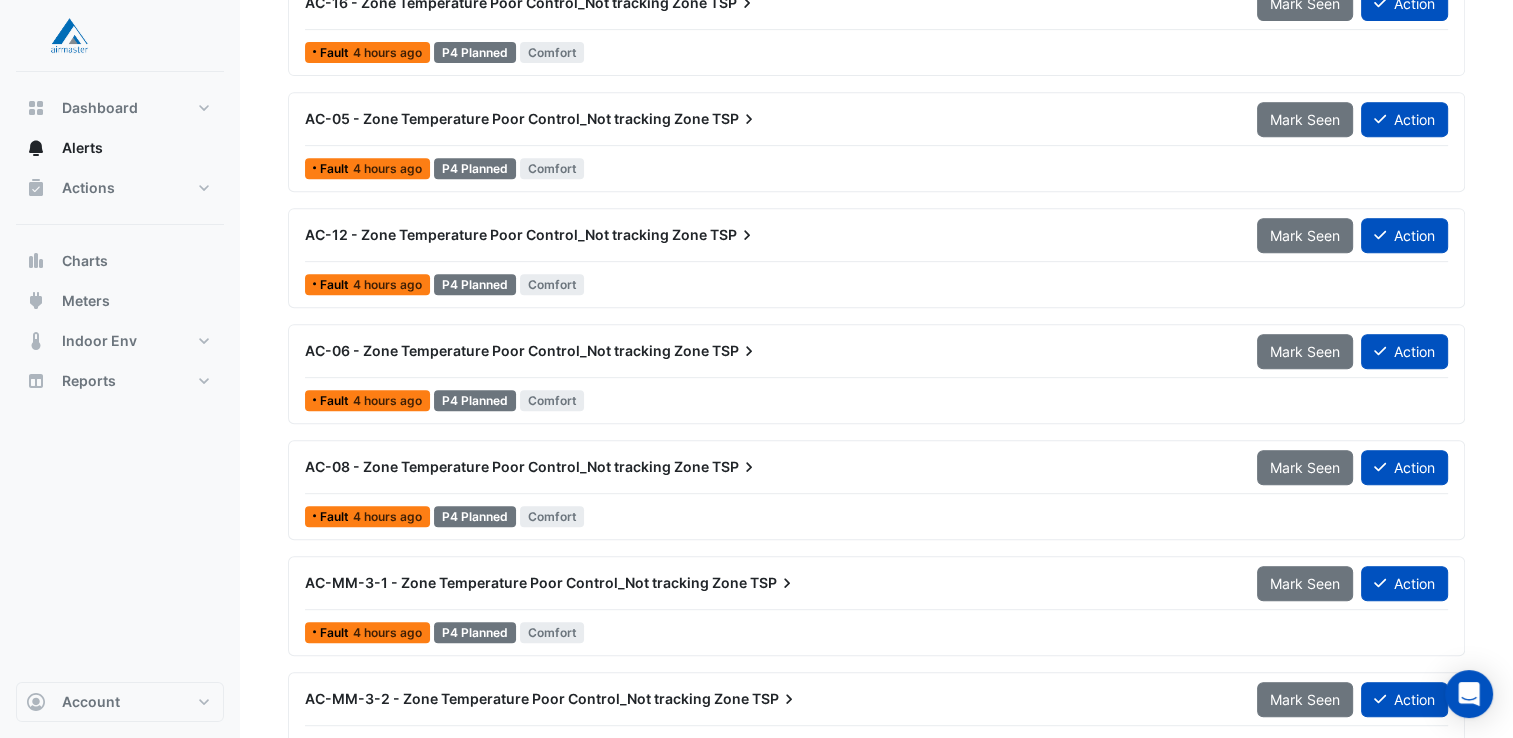 scroll, scrollTop: 856, scrollLeft: 0, axis: vertical 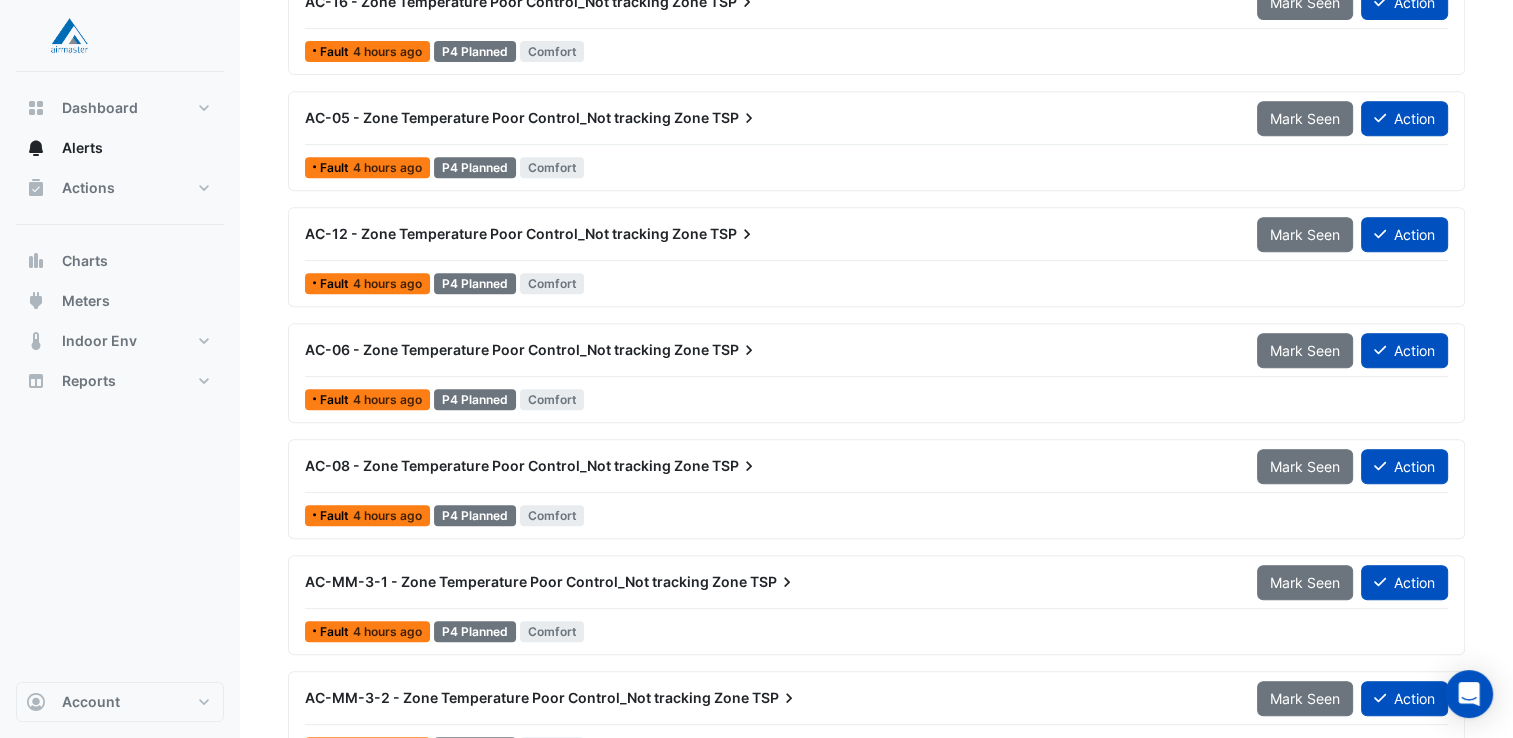 click on "Fault
4 hours ago
P4 Planned
Comfort" at bounding box center [876, 283] 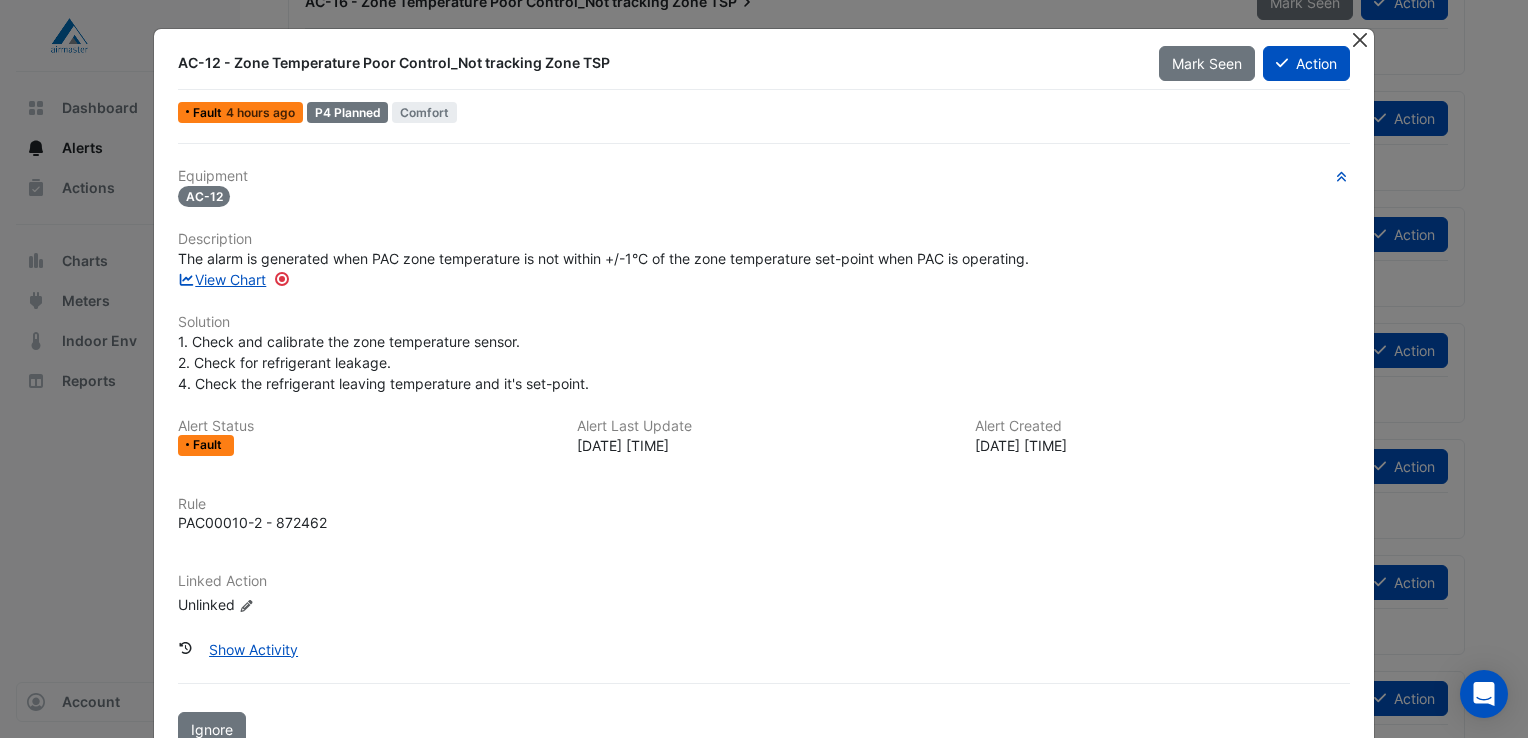 click 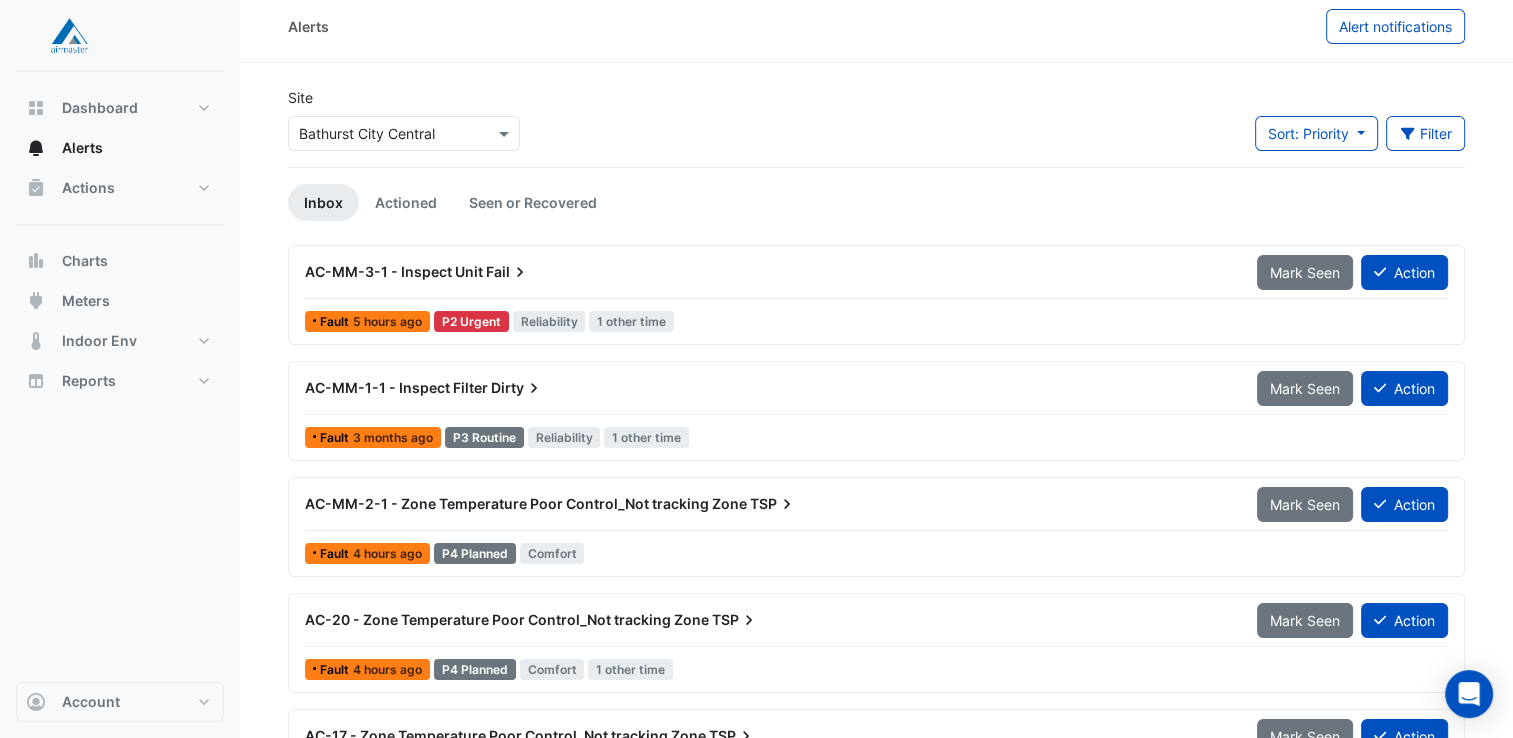 scroll, scrollTop: 11, scrollLeft: 0, axis: vertical 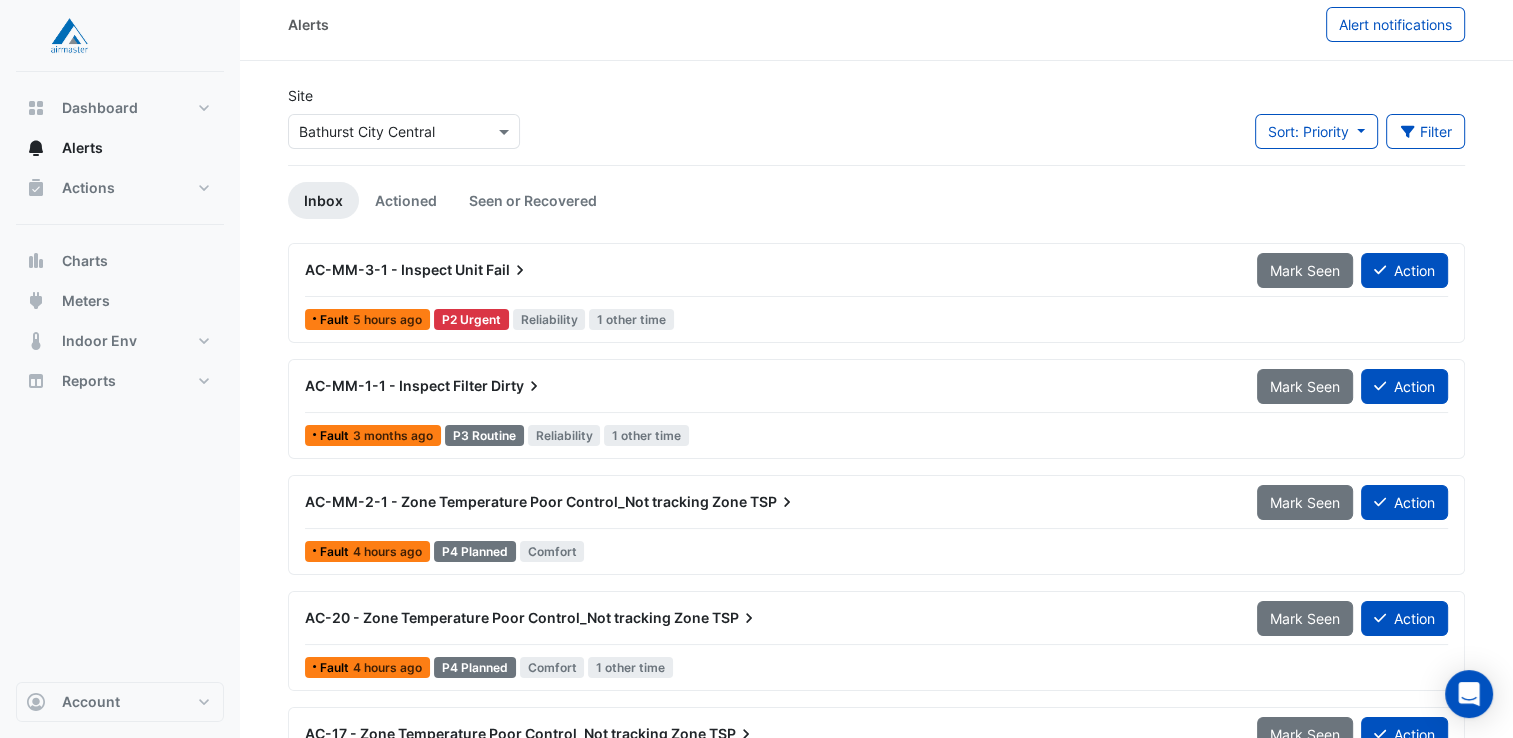 click on "AC-MM-3-1 - Inspect Unit
Fail" at bounding box center (769, 270) 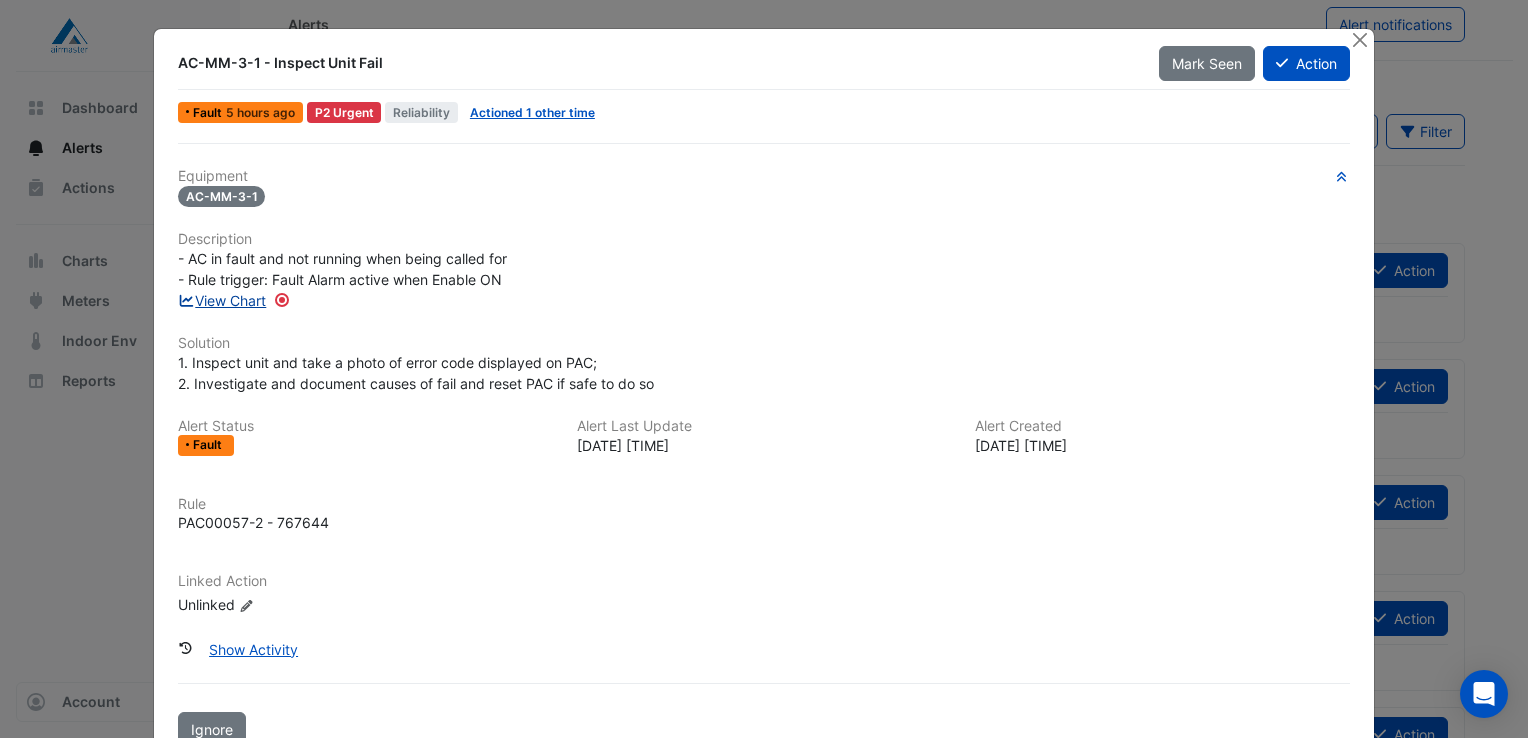 click on "View Chart" 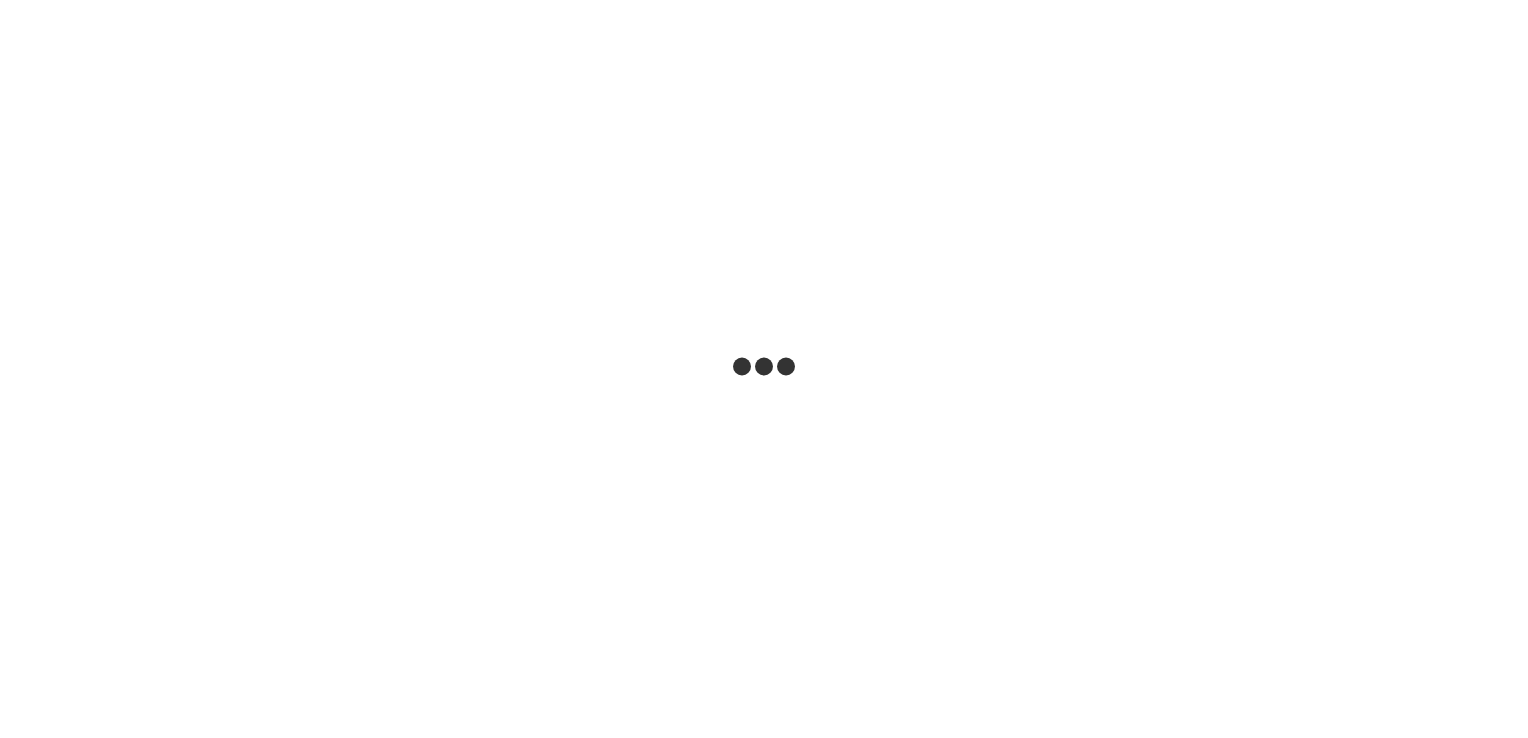 scroll, scrollTop: 0, scrollLeft: 0, axis: both 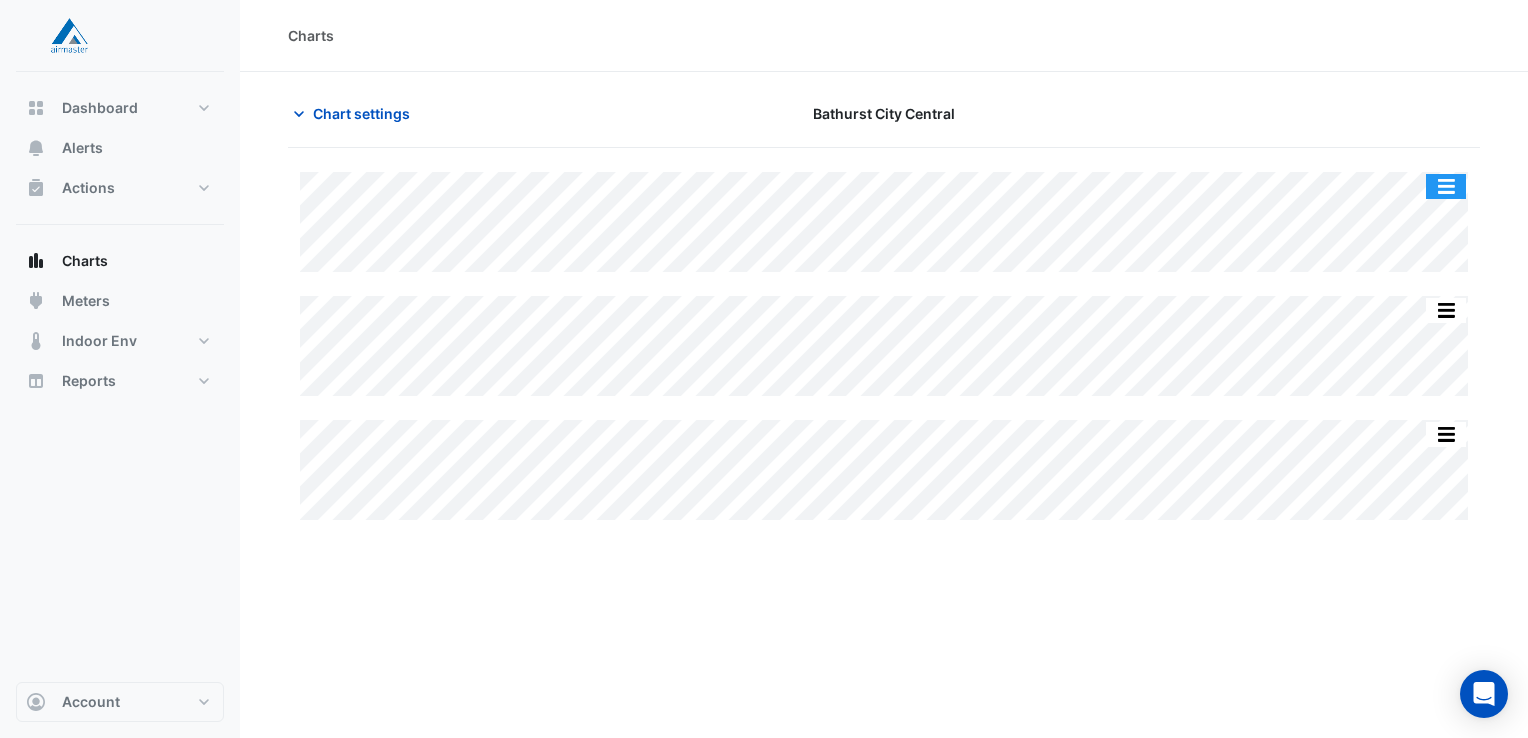 click 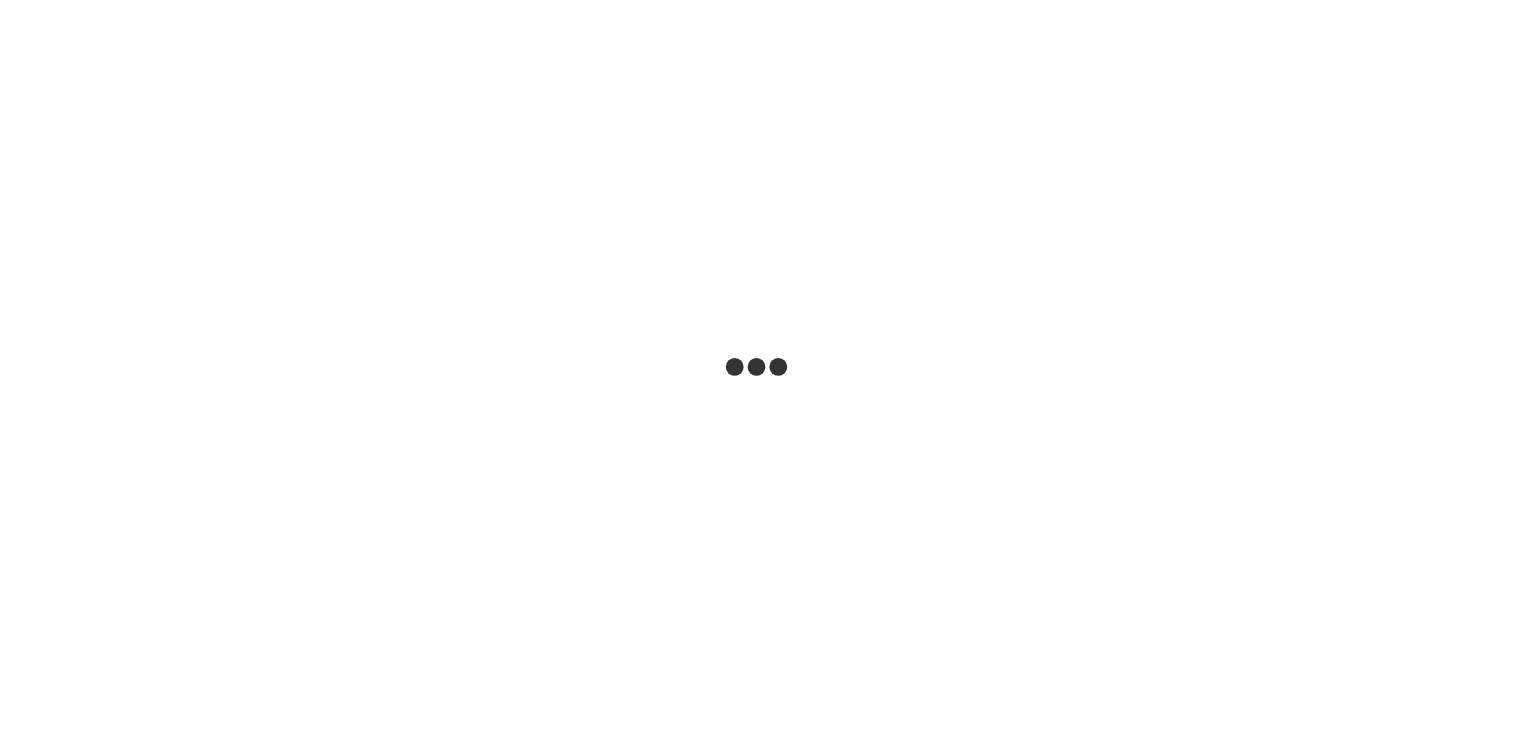 scroll, scrollTop: 0, scrollLeft: 0, axis: both 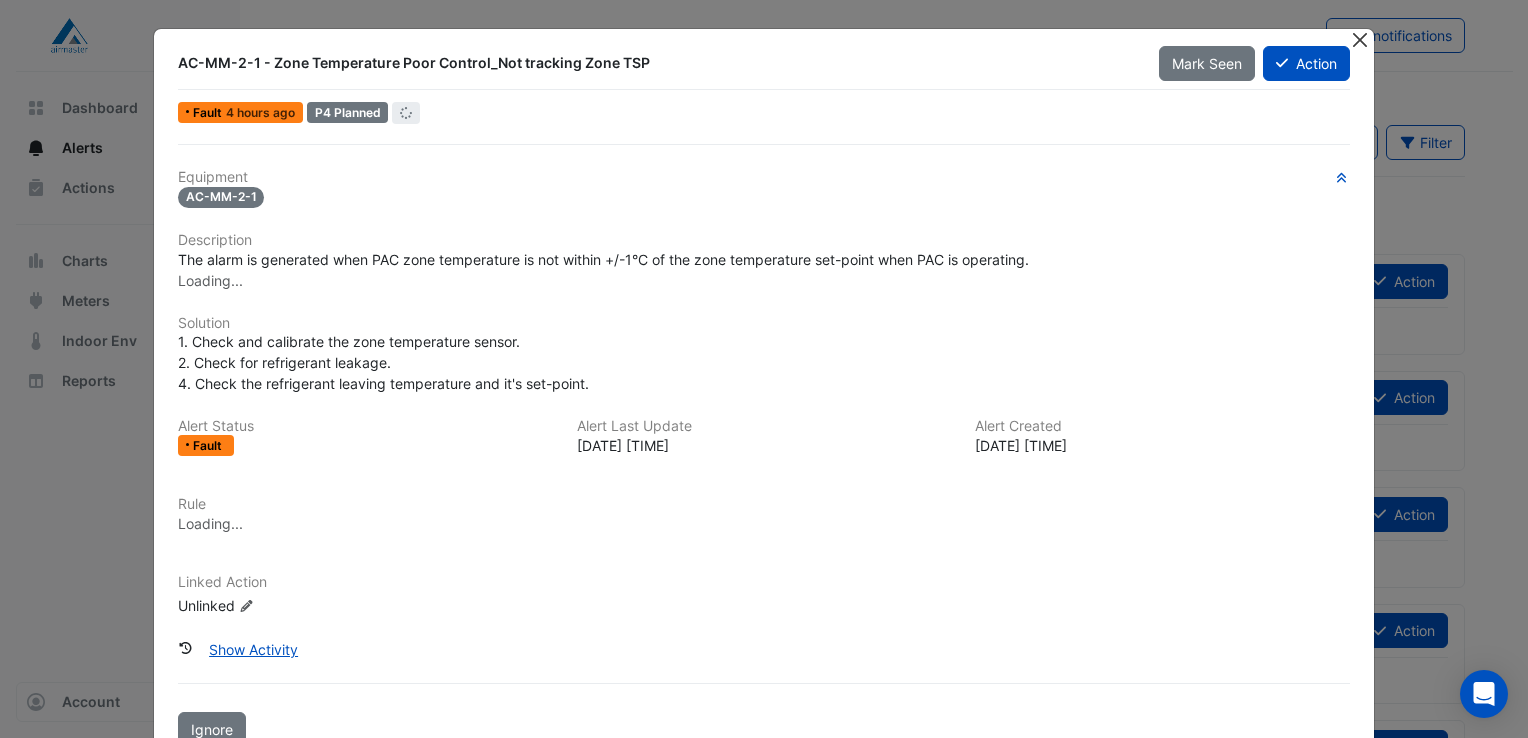 click 